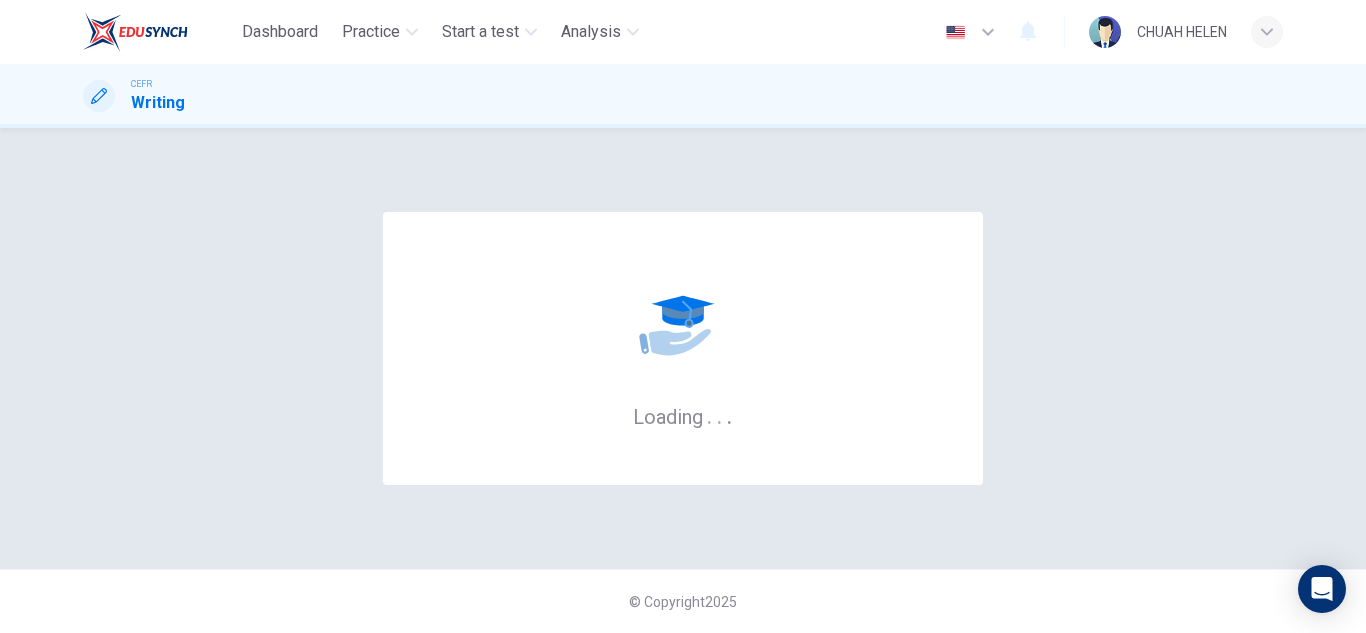 scroll, scrollTop: 0, scrollLeft: 0, axis: both 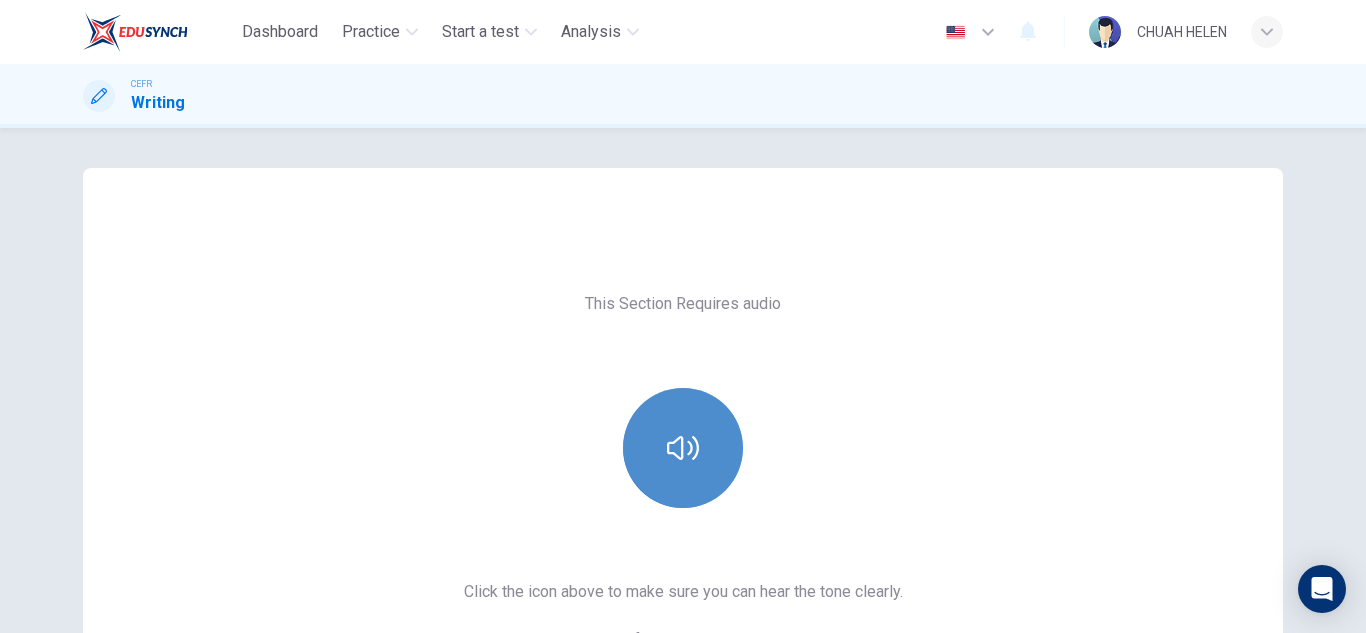click at bounding box center [683, 448] 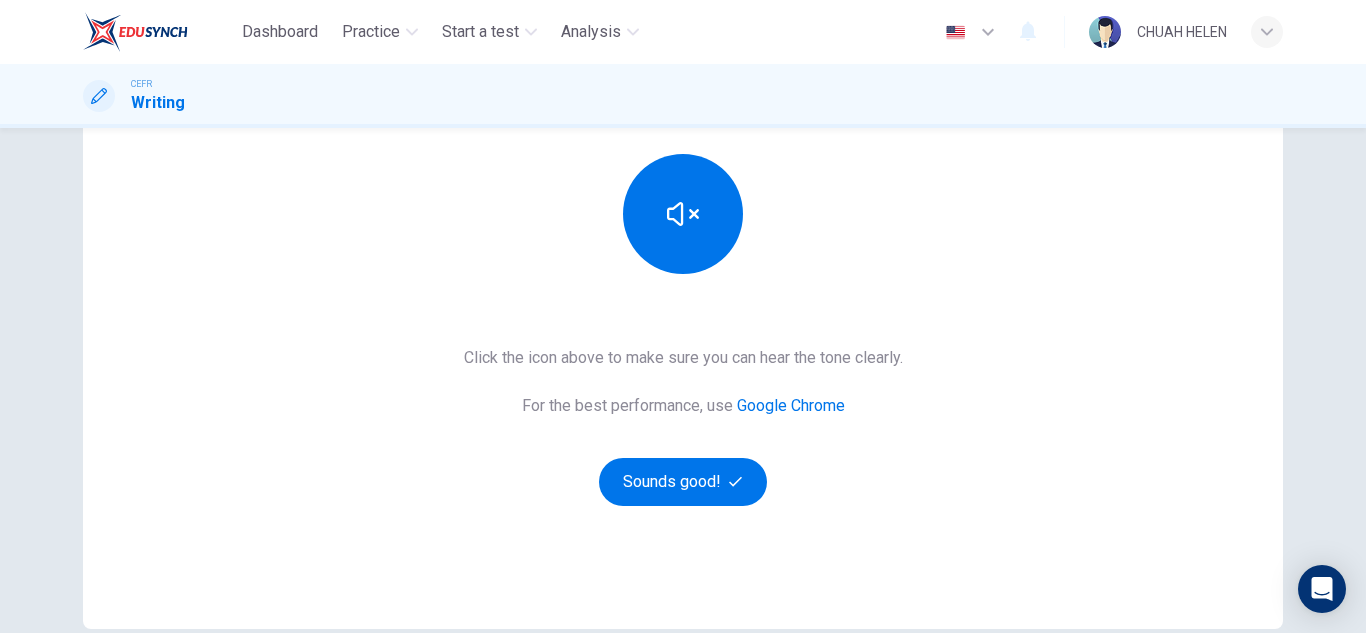 scroll, scrollTop: 234, scrollLeft: 0, axis: vertical 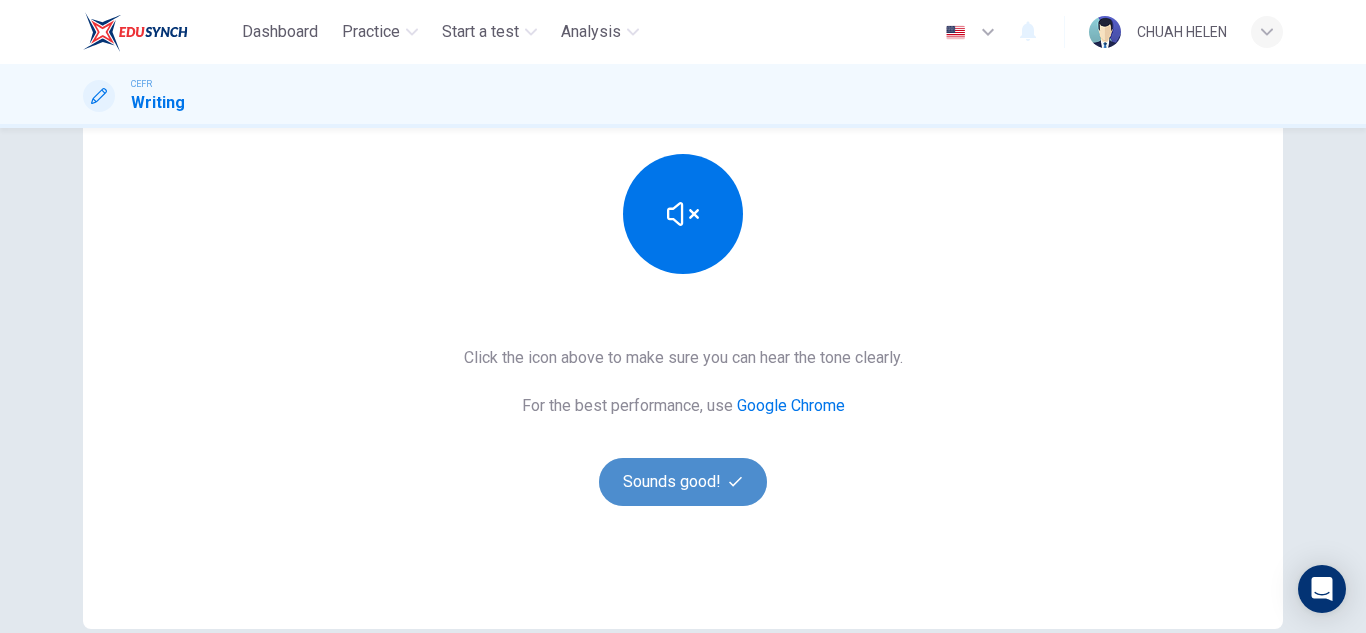 click on "Sounds good!" at bounding box center (683, 482) 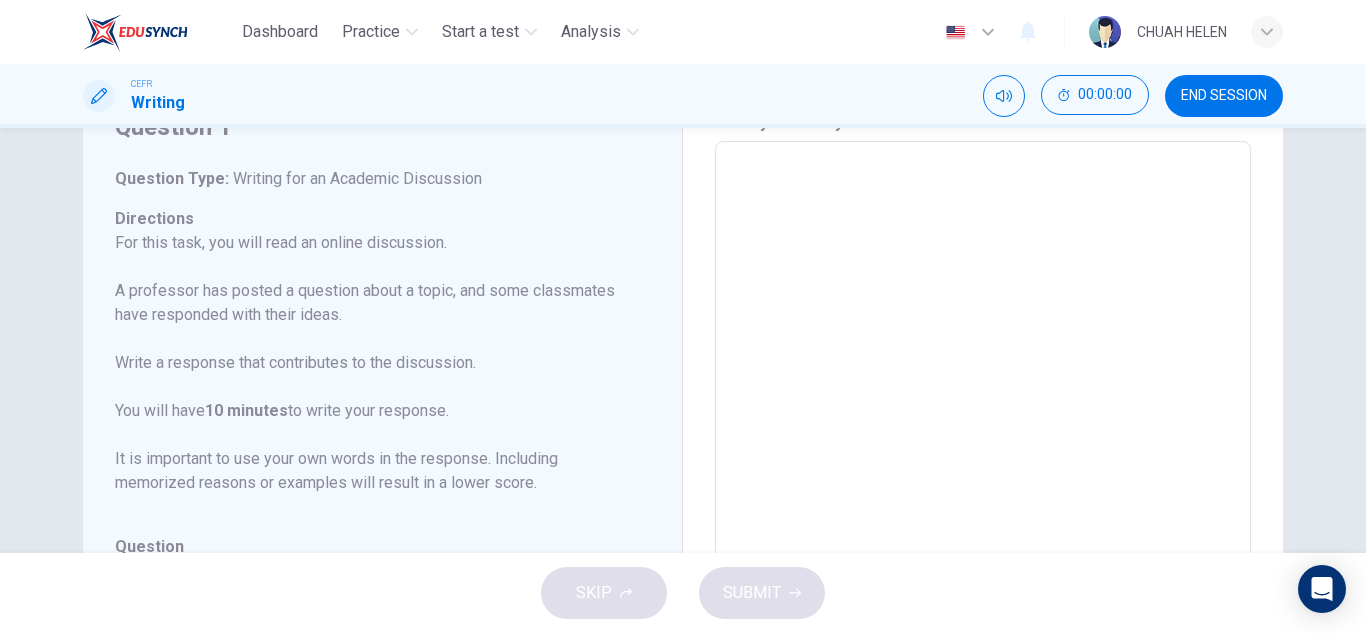 scroll, scrollTop: 83, scrollLeft: 0, axis: vertical 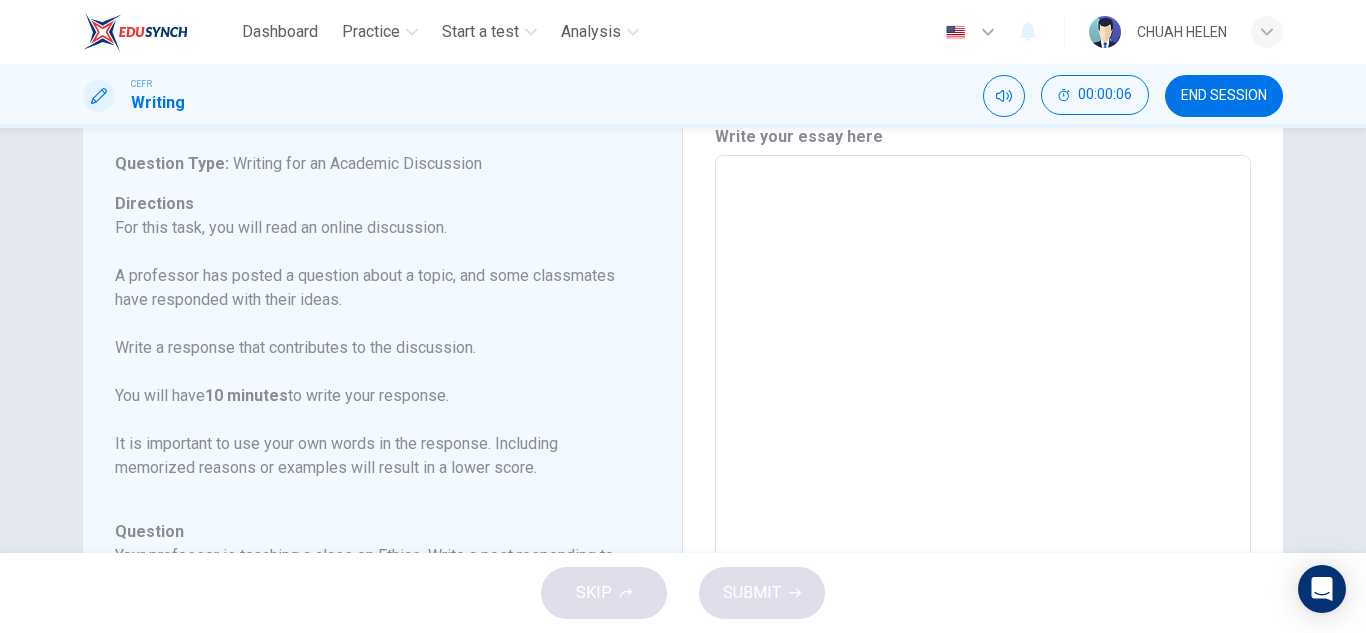 drag, startPoint x: 326, startPoint y: 302, endPoint x: 418, endPoint y: 303, distance: 92.00543 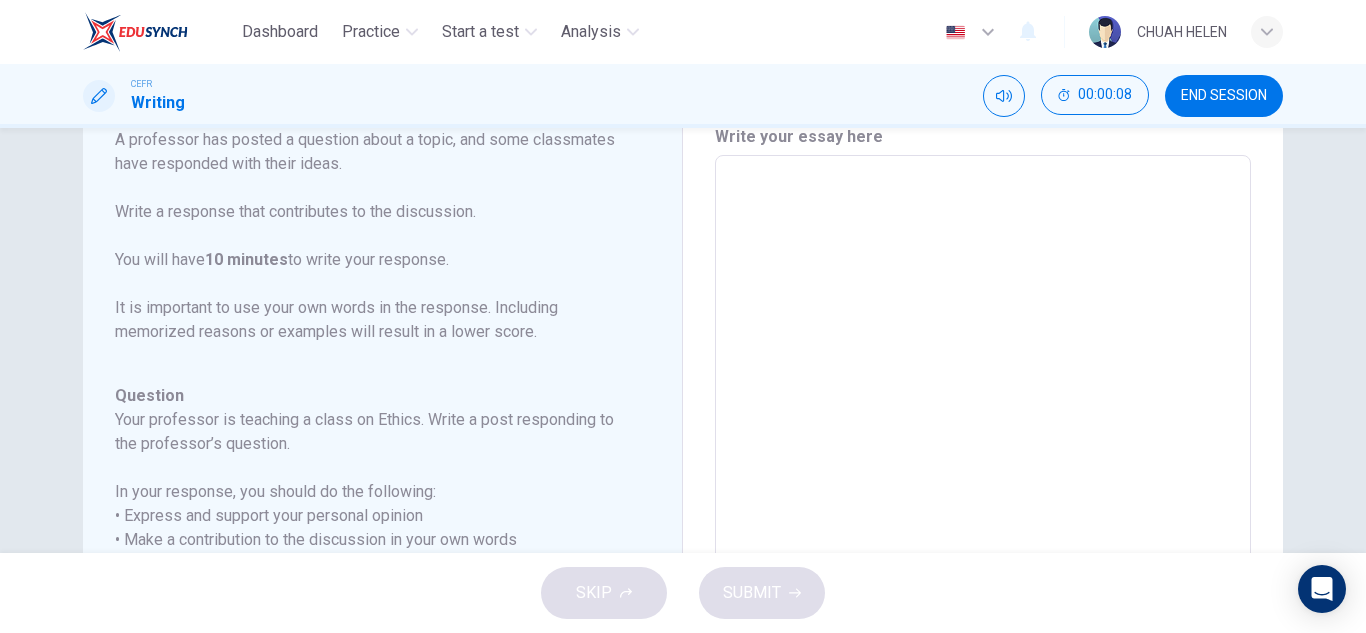 scroll, scrollTop: 246, scrollLeft: 0, axis: vertical 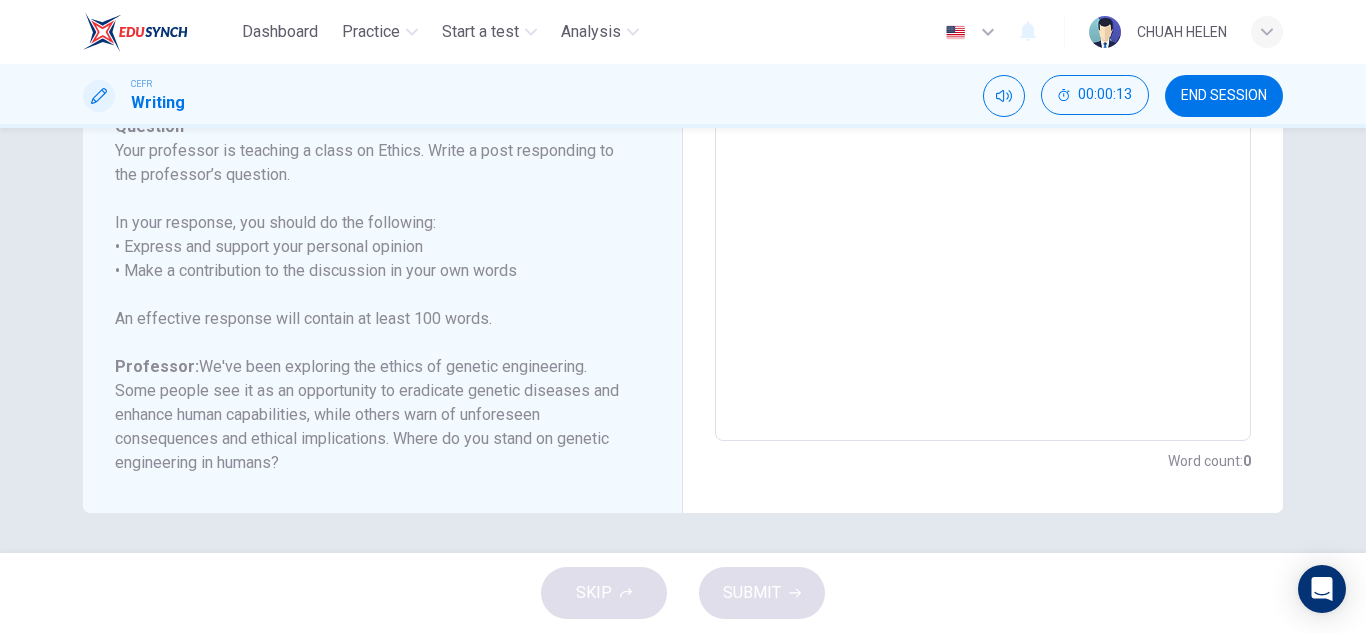 drag, startPoint x: 314, startPoint y: 205, endPoint x: 332, endPoint y: 220, distance: 23.43075 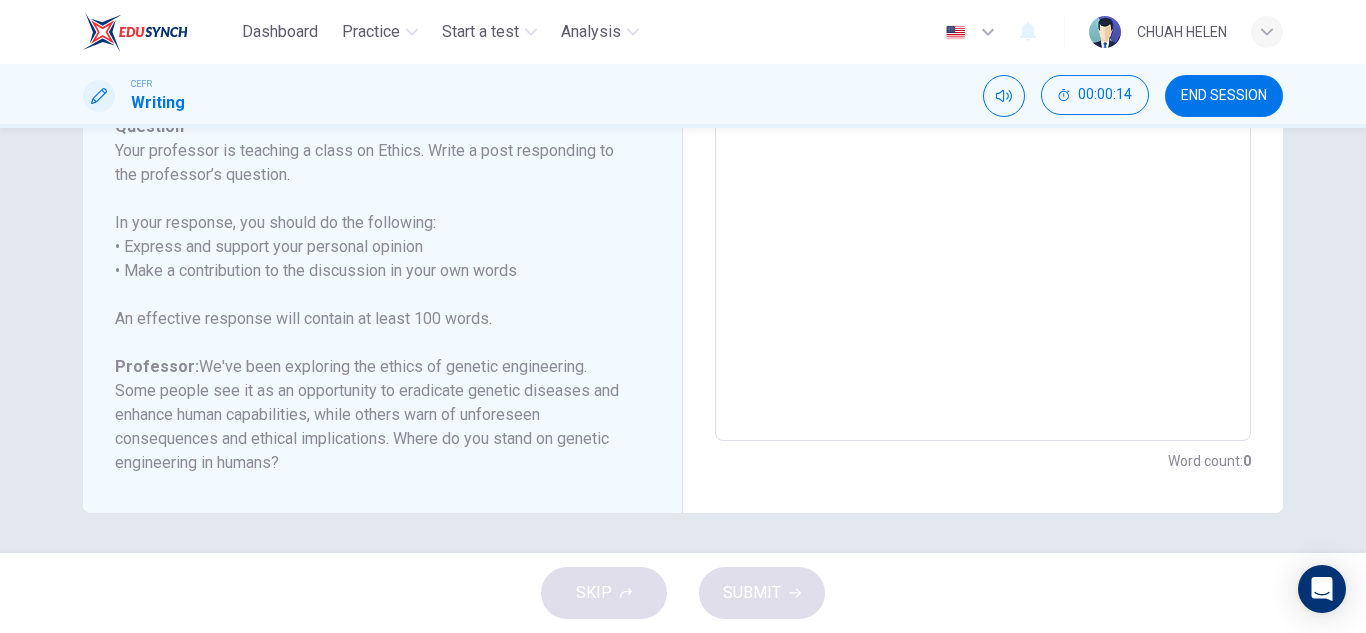 drag, startPoint x: 332, startPoint y: 220, endPoint x: 424, endPoint y: 253, distance: 97.73945 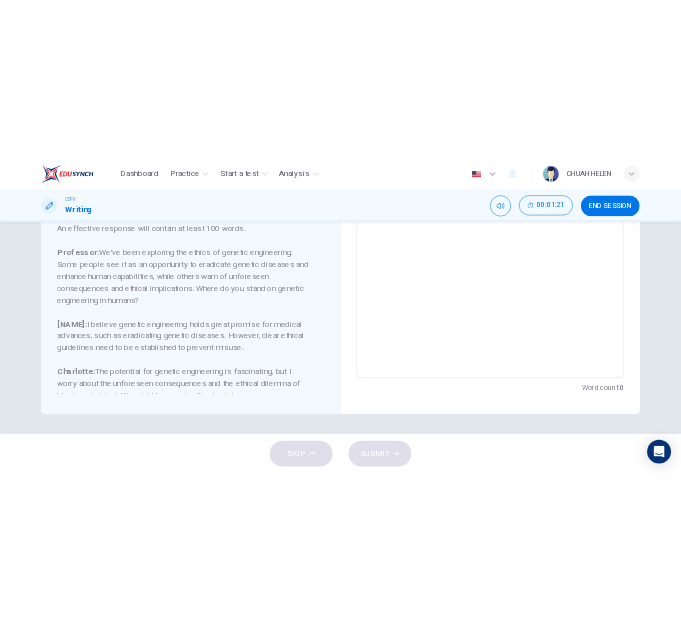 scroll, scrollTop: 229, scrollLeft: 0, axis: vertical 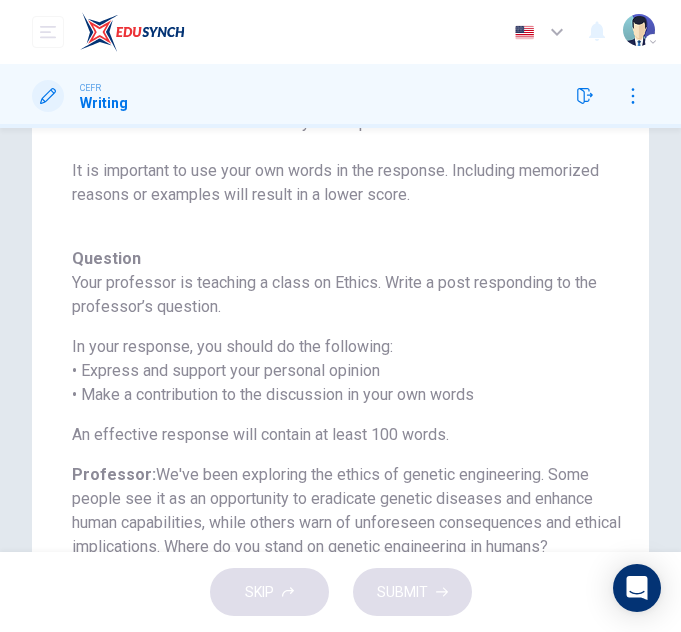 click on "Question Passage Question   1 Question Type :   Writing for an Academic Discussion Directions For this task, you will read an online discussion. A professor has posted a question about a topic, and some classmates have responded with their ideas. Write a response that contributes to the discussion. You will have  10 minutes  to write your response.  It is important to use your own words in the response. Including memorized reasons or examples will result in a lower score. Question : Your professor is teaching a class on Ethics. Write a post responding to the professor’s question. In your response, you should do the following:
• Express and support your personal opinion
• Make a contribution to the discussion in your own words An effective response will contain at least 100 words. Professor: [NAME]:  I believe genetic engineering holds great promise for medical advances, such as eradicating genetic diseases. However, clear ethical guidelines need to be established to prevent misuse. [NAME]: Question" at bounding box center (340, 148) 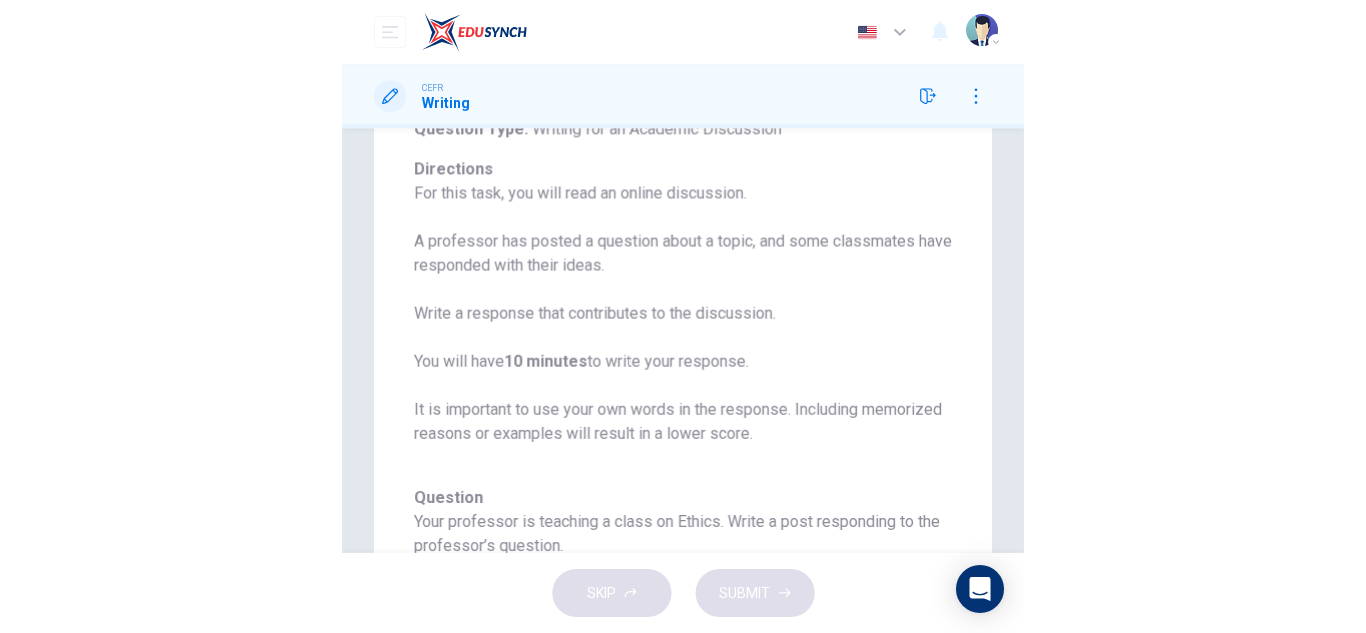scroll, scrollTop: 0, scrollLeft: 0, axis: both 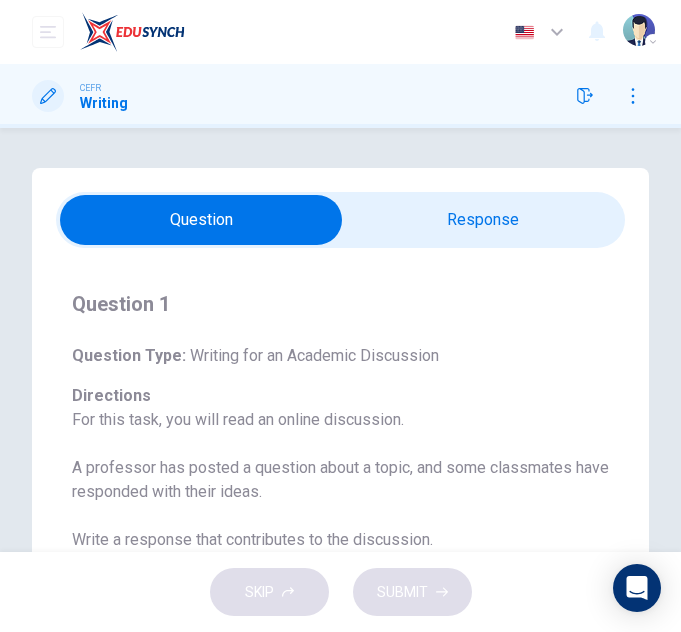 click at bounding box center [202, 220] 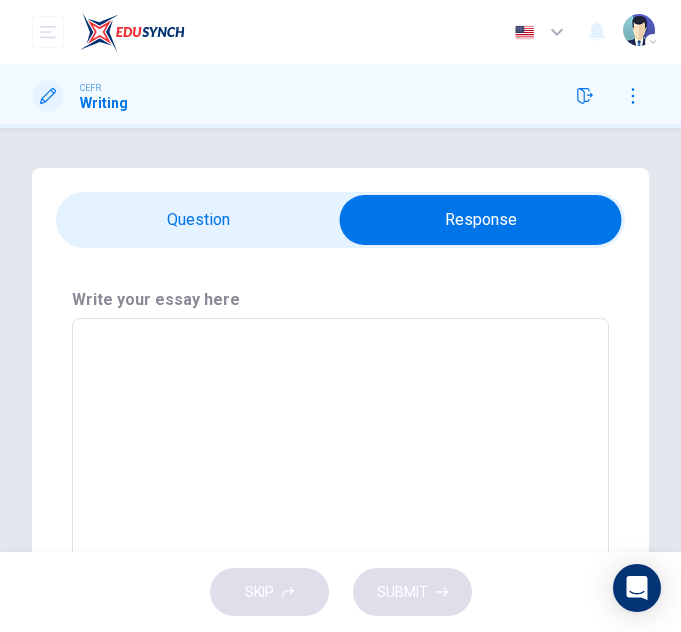 click at bounding box center (340, 468) 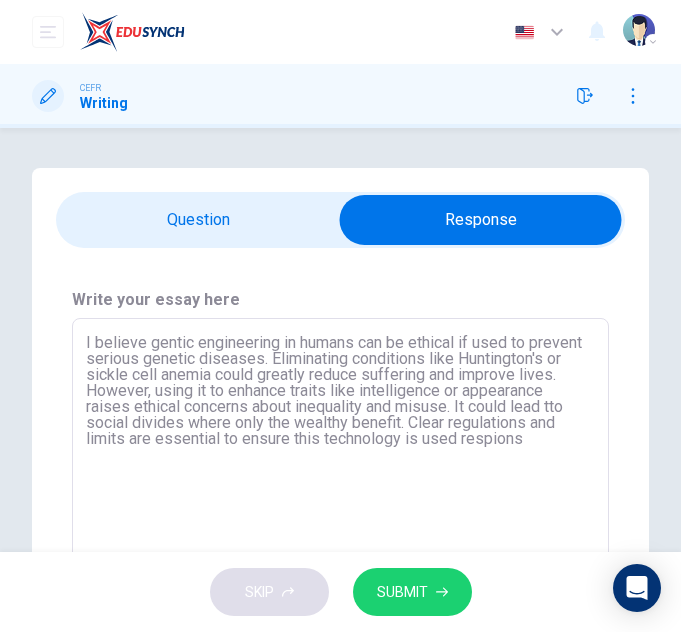 type on "I believe gentic engineering in humans can be ethical if used to prevent serious genetic diseases. Eliminating conditions like Huntington's or sickle cell anemia could greatly reduce suffering and improve lives. However, using it to enhance traits like intelligence or appearance raises ethical concerns about inequality and misuse. It could lead tto social divides where only the wealthy benefit. Clear regulations and limits are essential to ensure this technology is used respionsi" 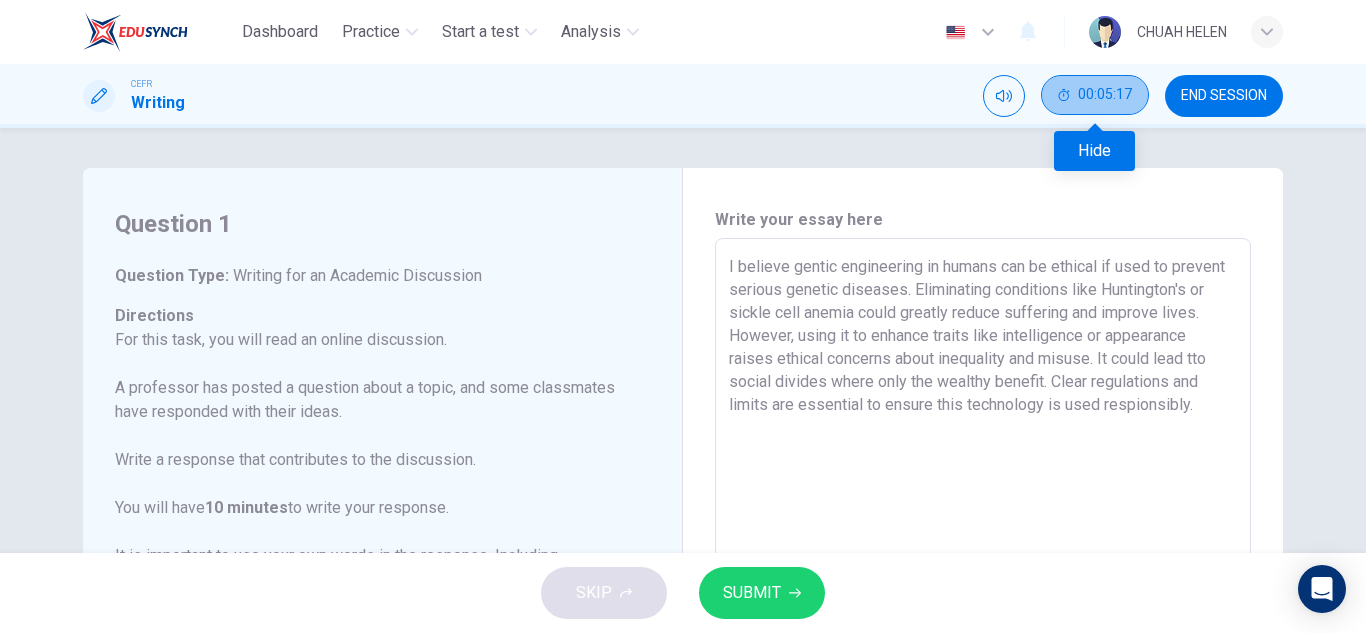 click on "00:05:17" at bounding box center [1105, 95] 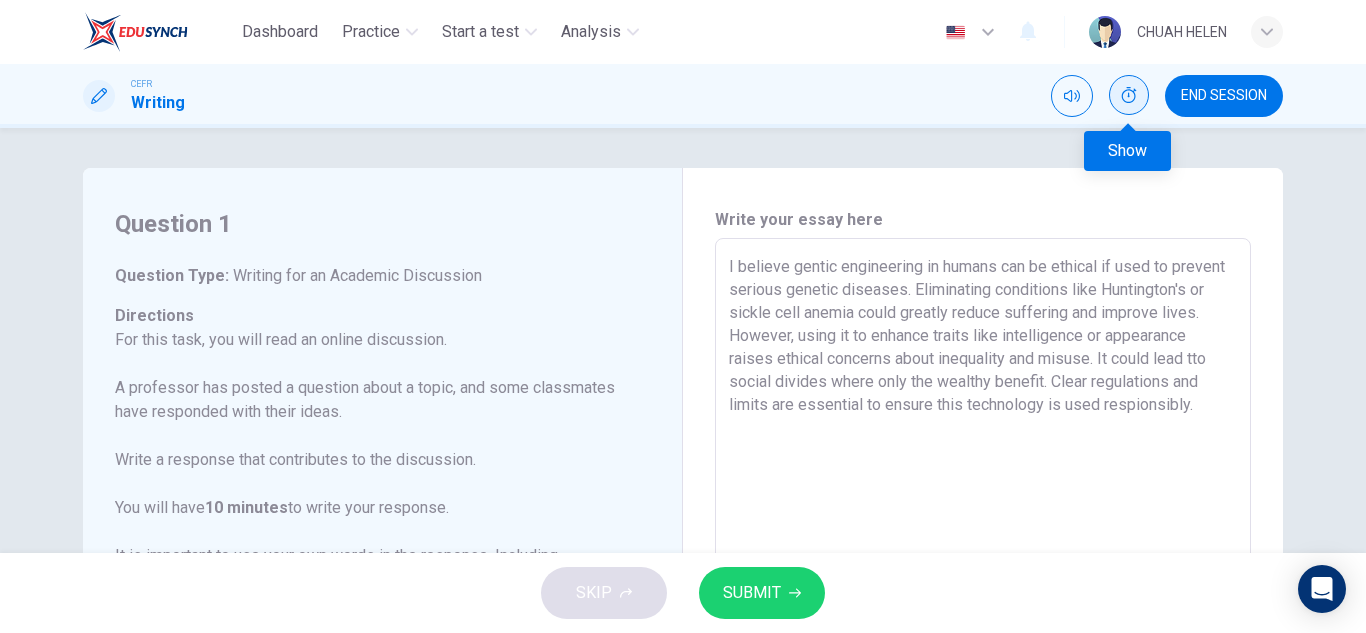 click at bounding box center [1129, 95] 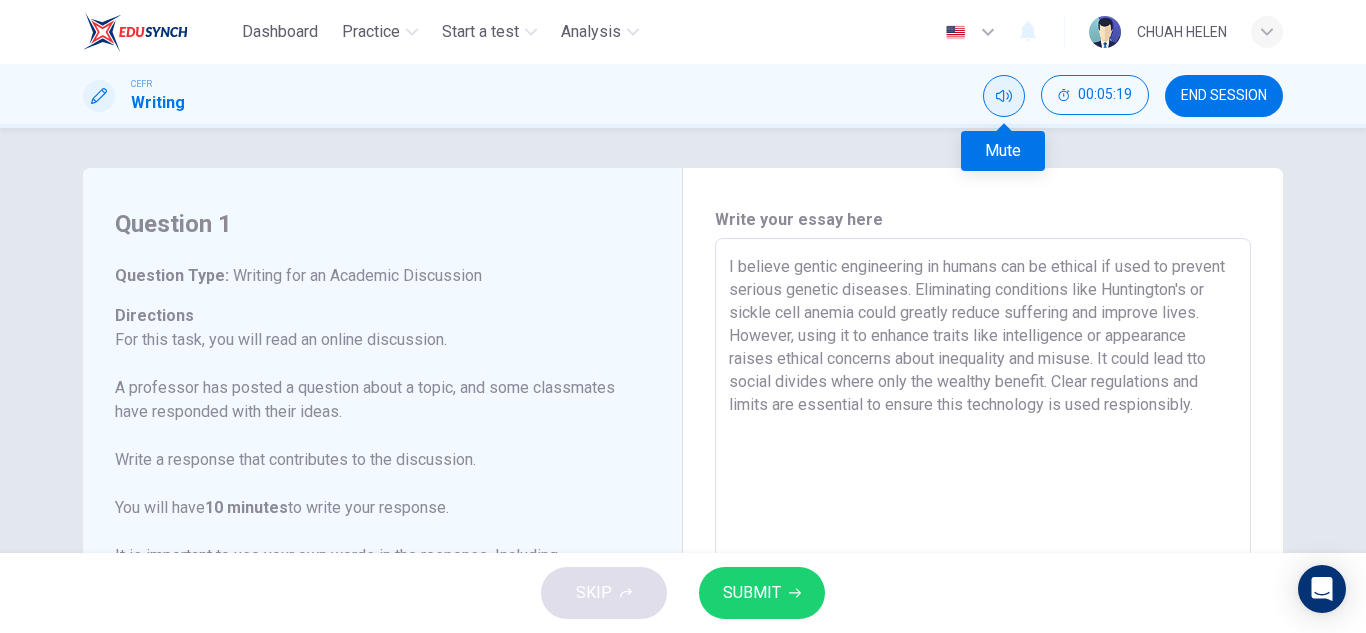 click at bounding box center (1004, 96) 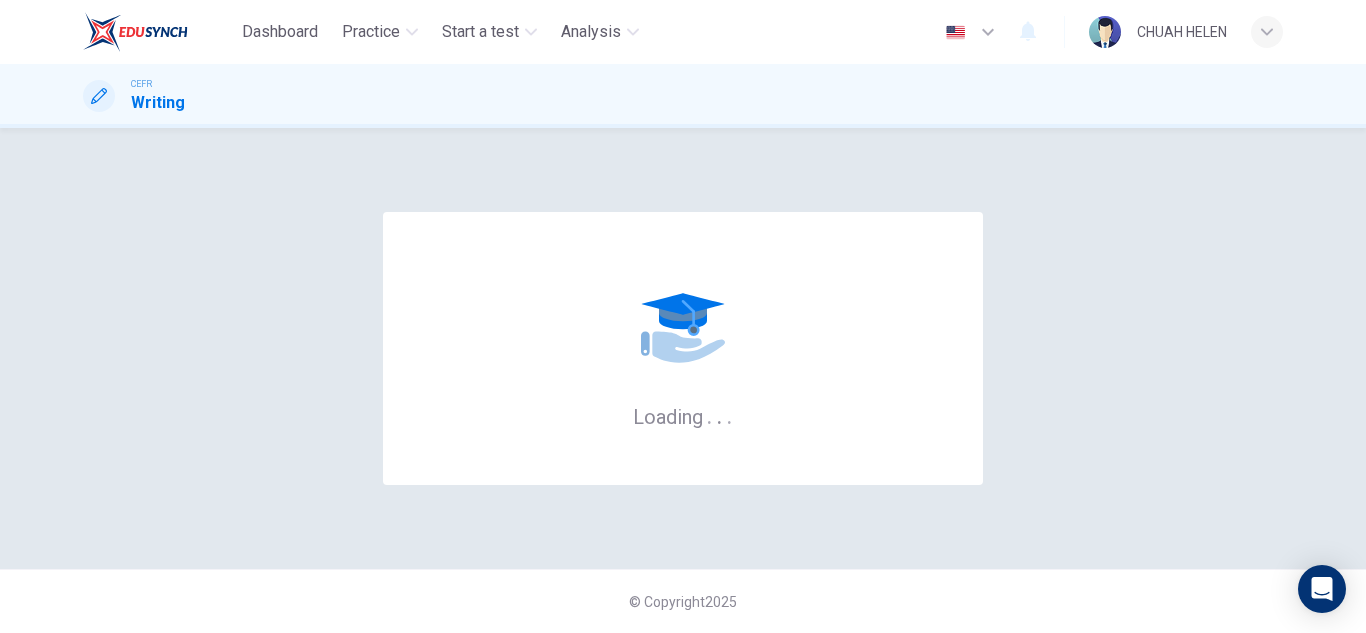 scroll, scrollTop: 0, scrollLeft: 0, axis: both 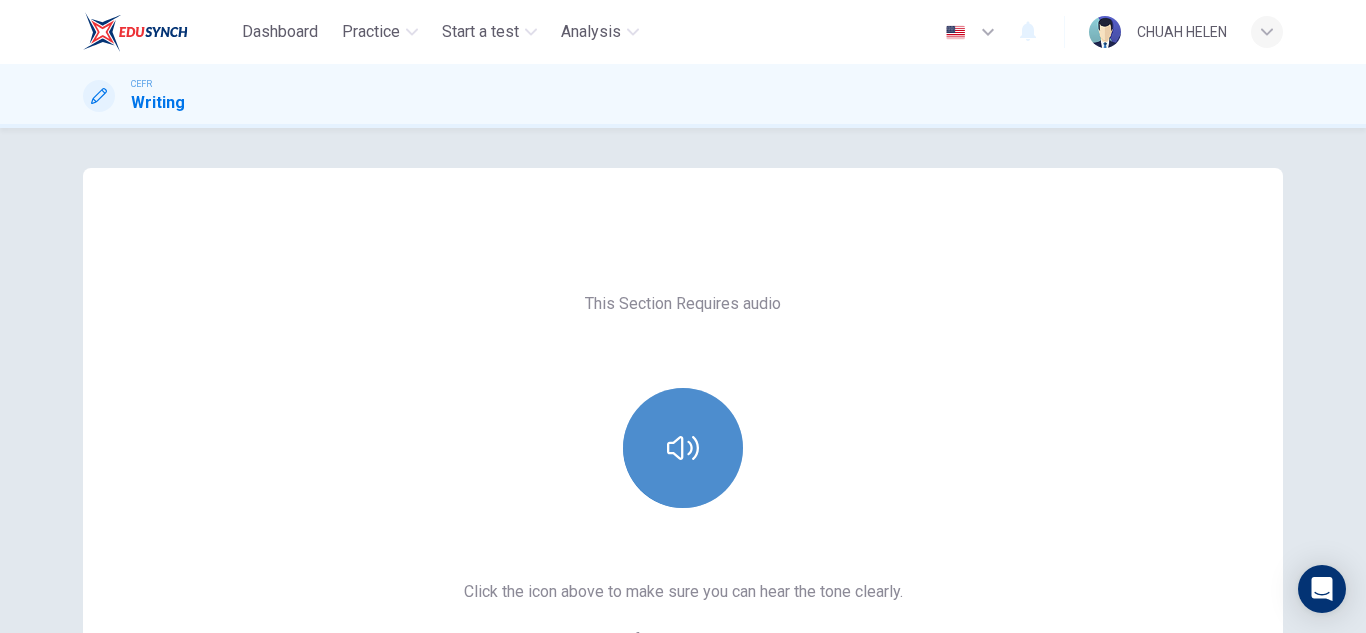 click at bounding box center [683, 448] 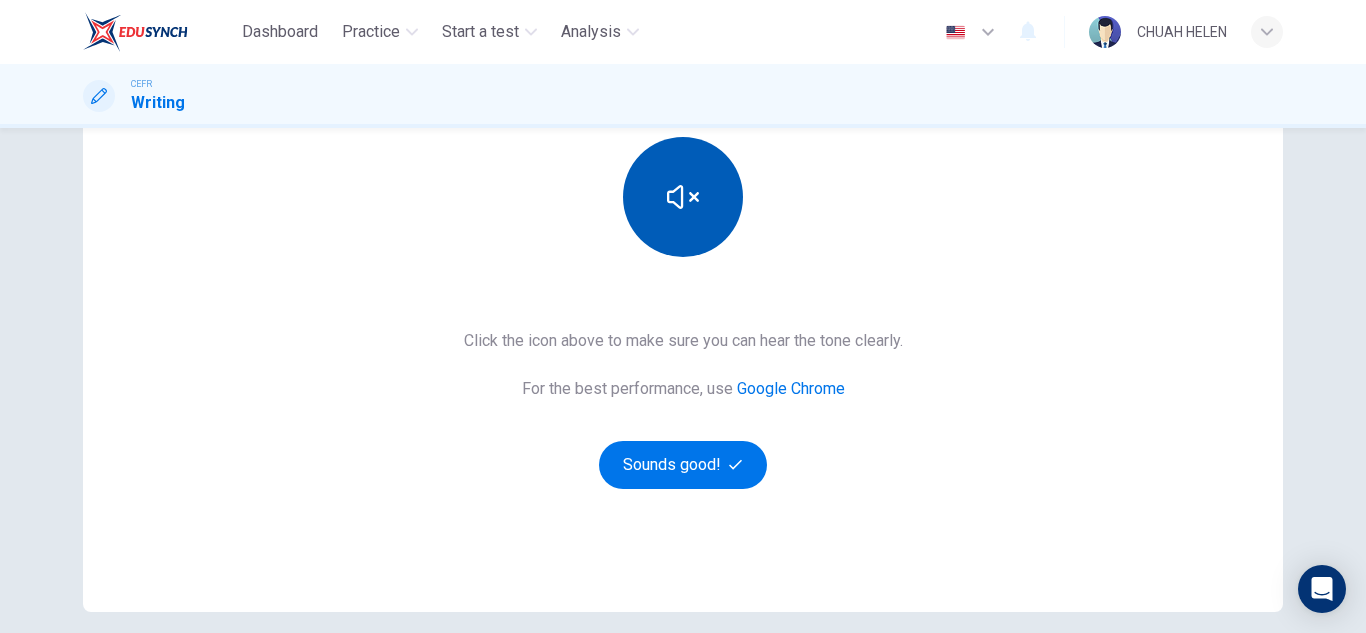 scroll, scrollTop: 250, scrollLeft: 0, axis: vertical 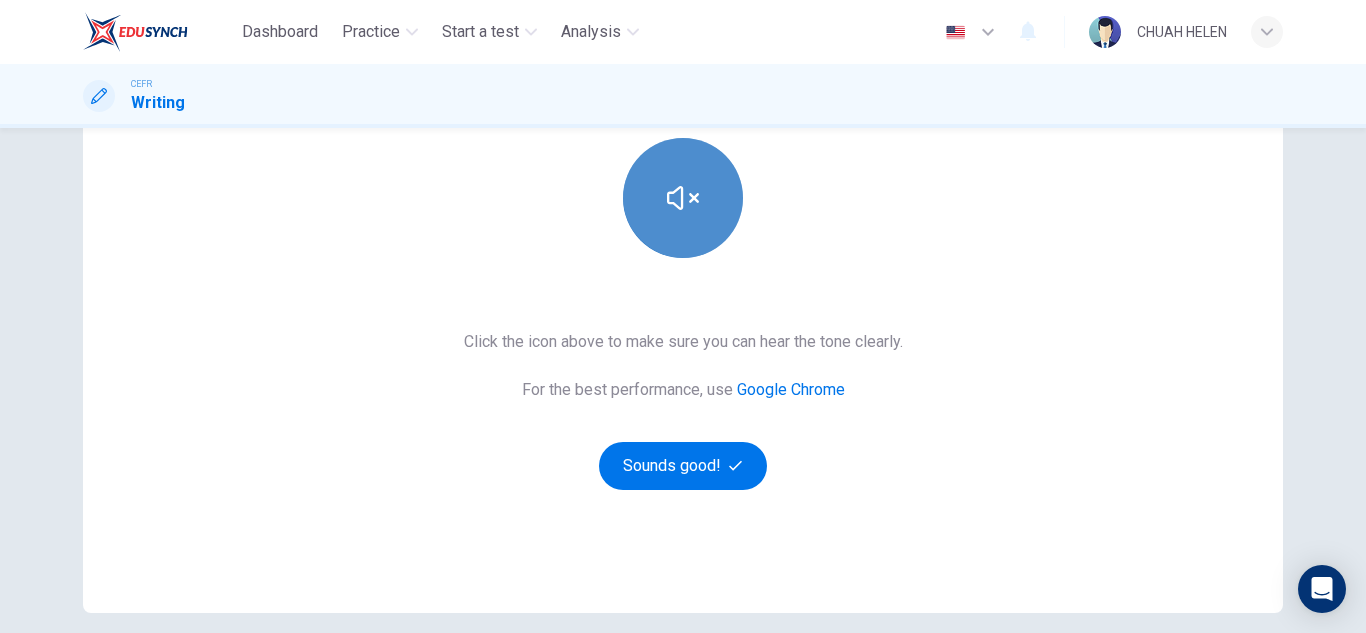 click at bounding box center (683, 198) 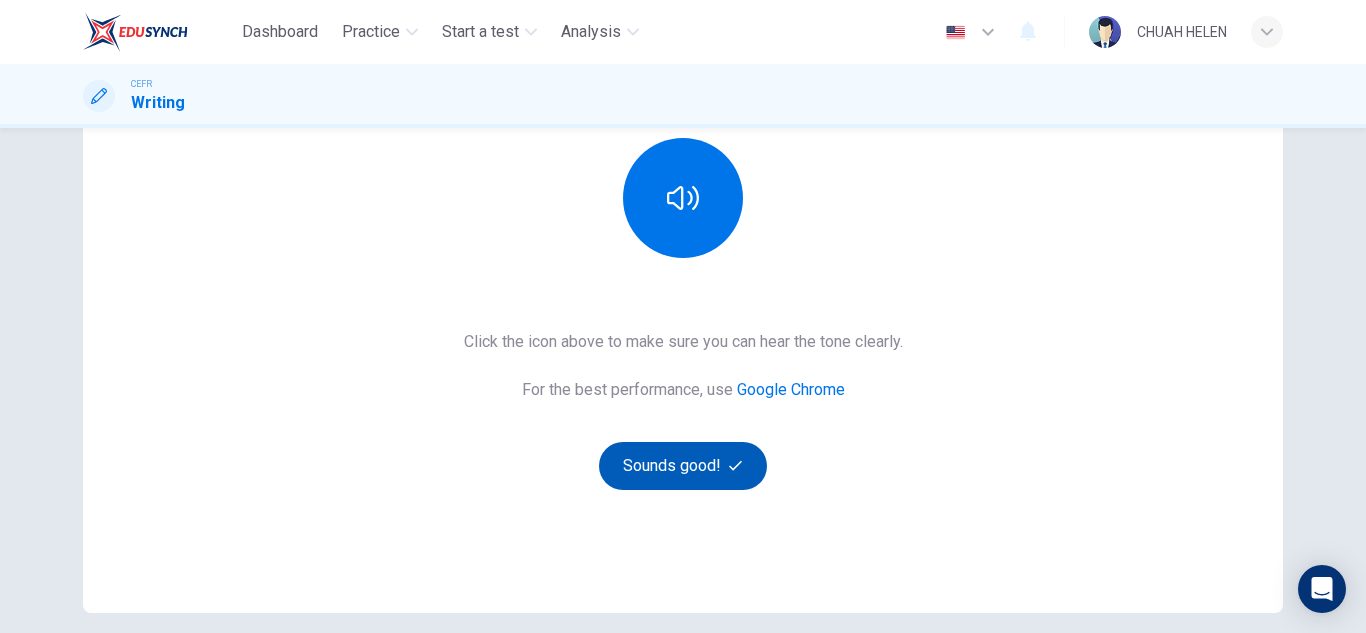 click on "Sounds good!" at bounding box center [683, 466] 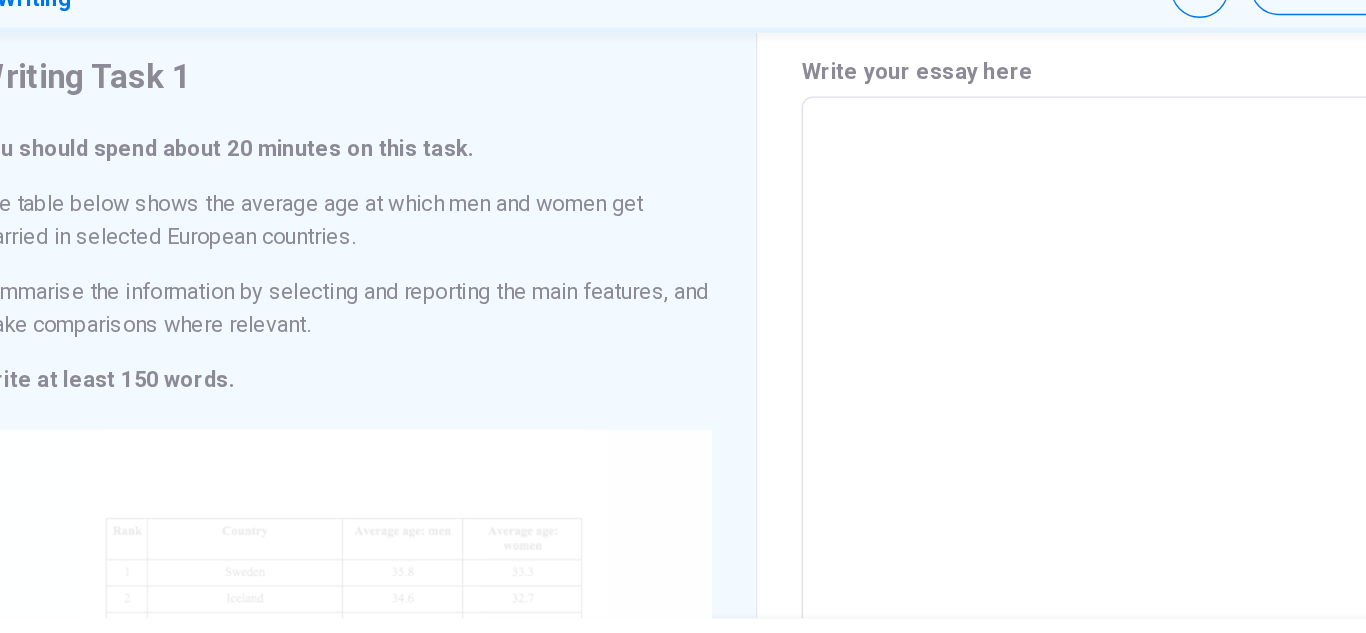 scroll, scrollTop: 47, scrollLeft: 0, axis: vertical 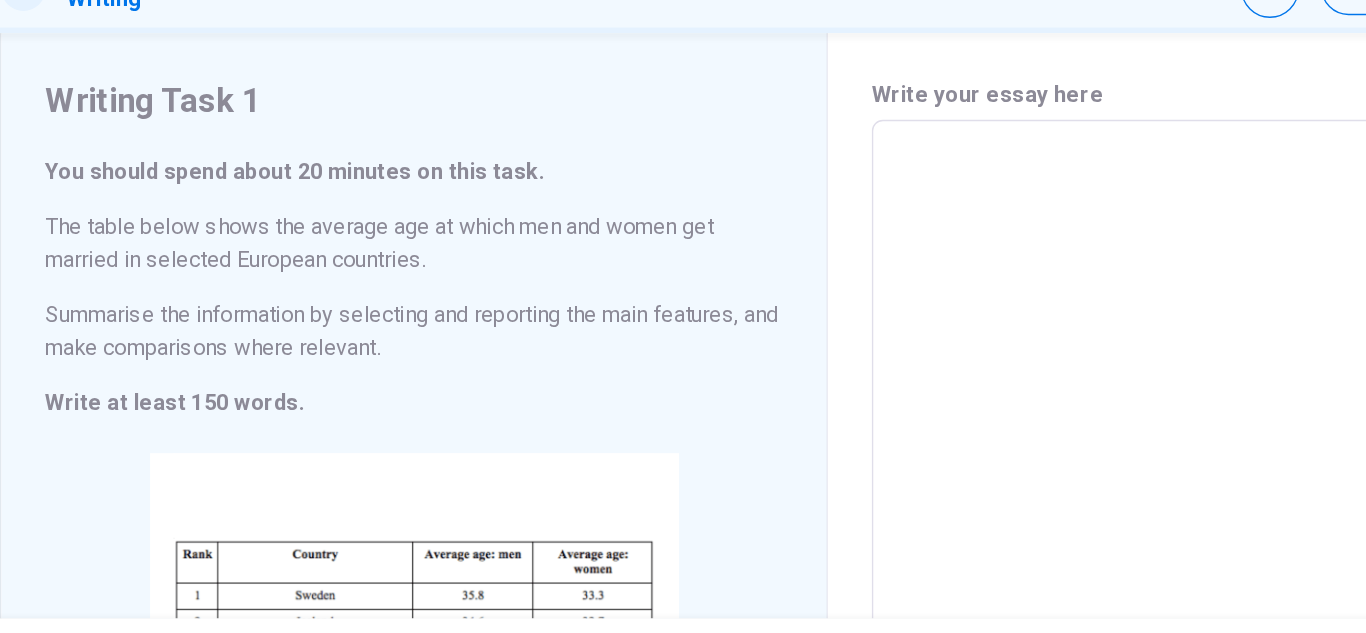 click at bounding box center (983, 487) 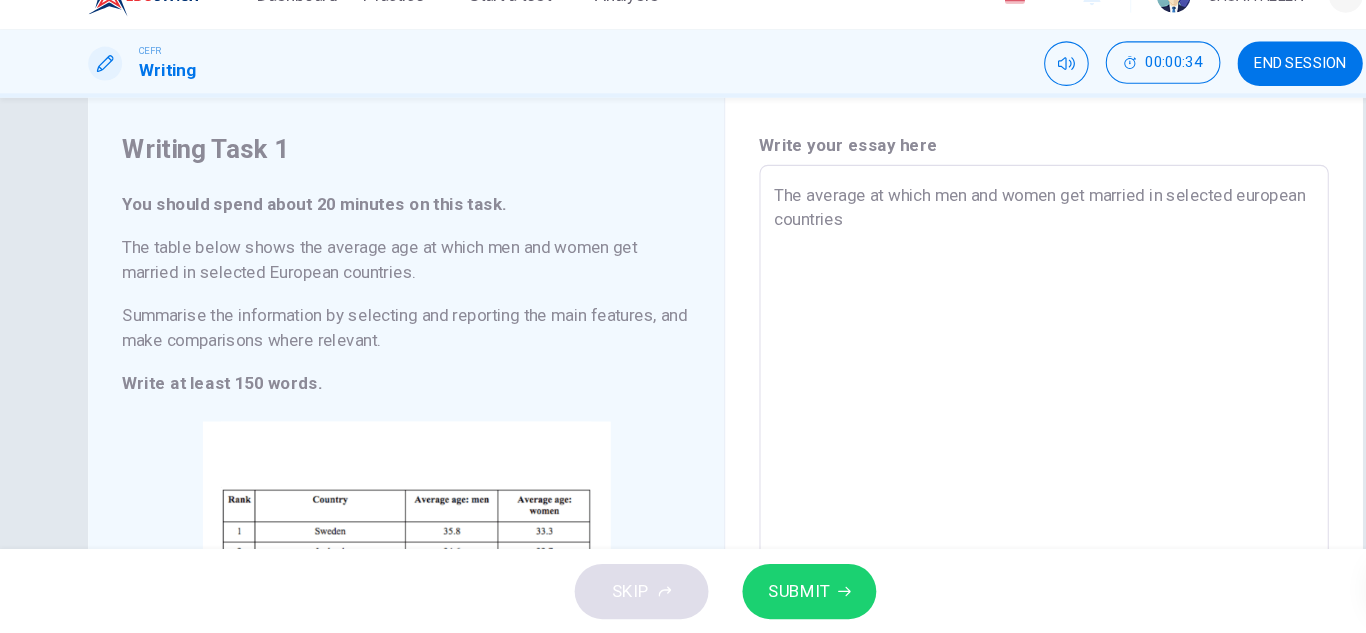 drag, startPoint x: 882, startPoint y: 242, endPoint x: 691, endPoint y: 198, distance: 196.00255 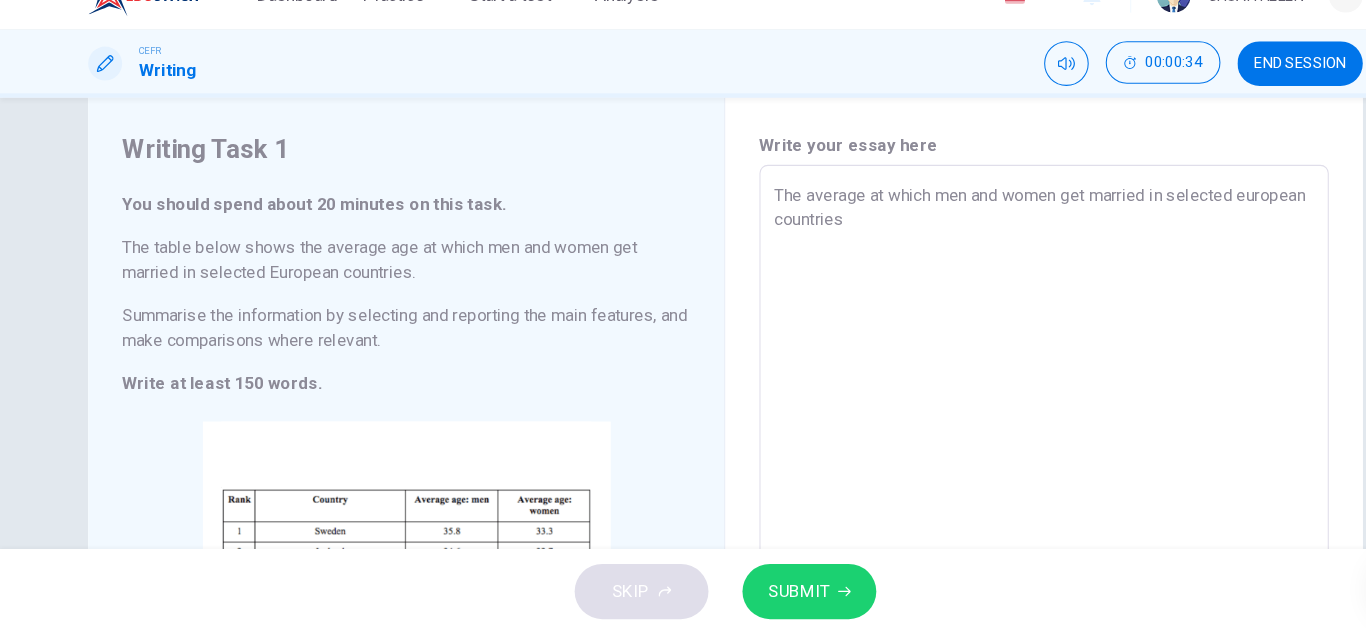 click on "Write your essay here The average at which men and women get married in selected european countries x ​ Word count :  13" at bounding box center [983, 487] 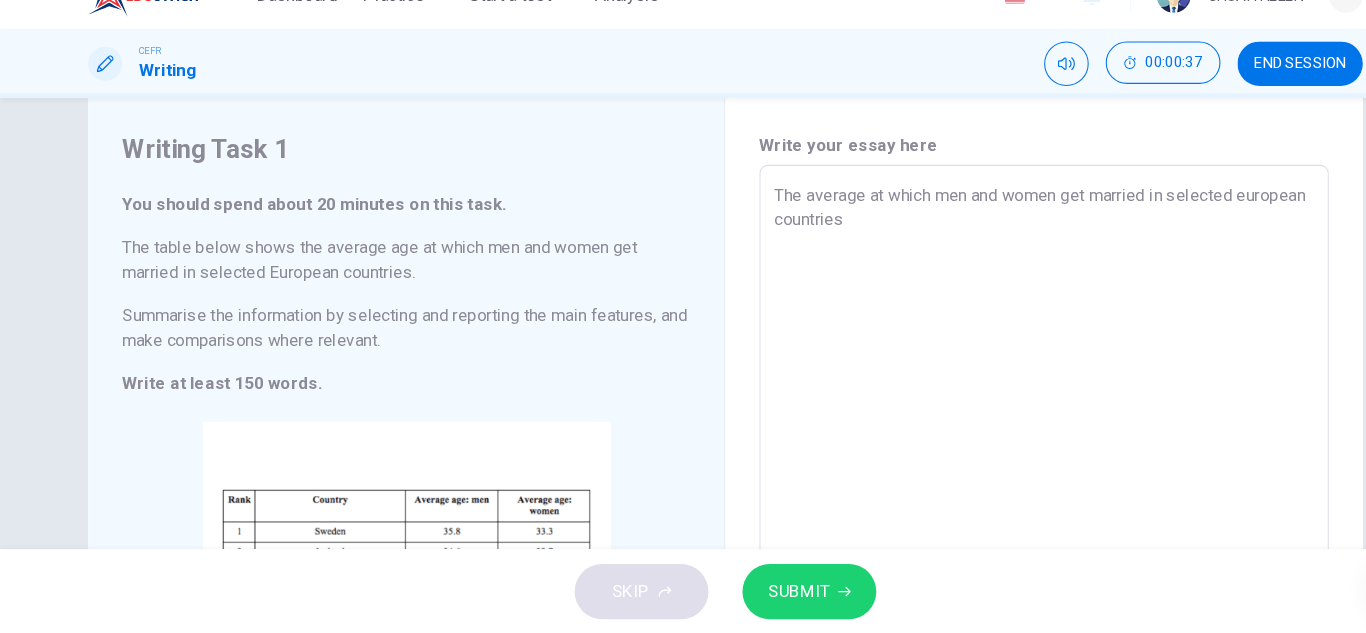 scroll, scrollTop: 0, scrollLeft: 0, axis: both 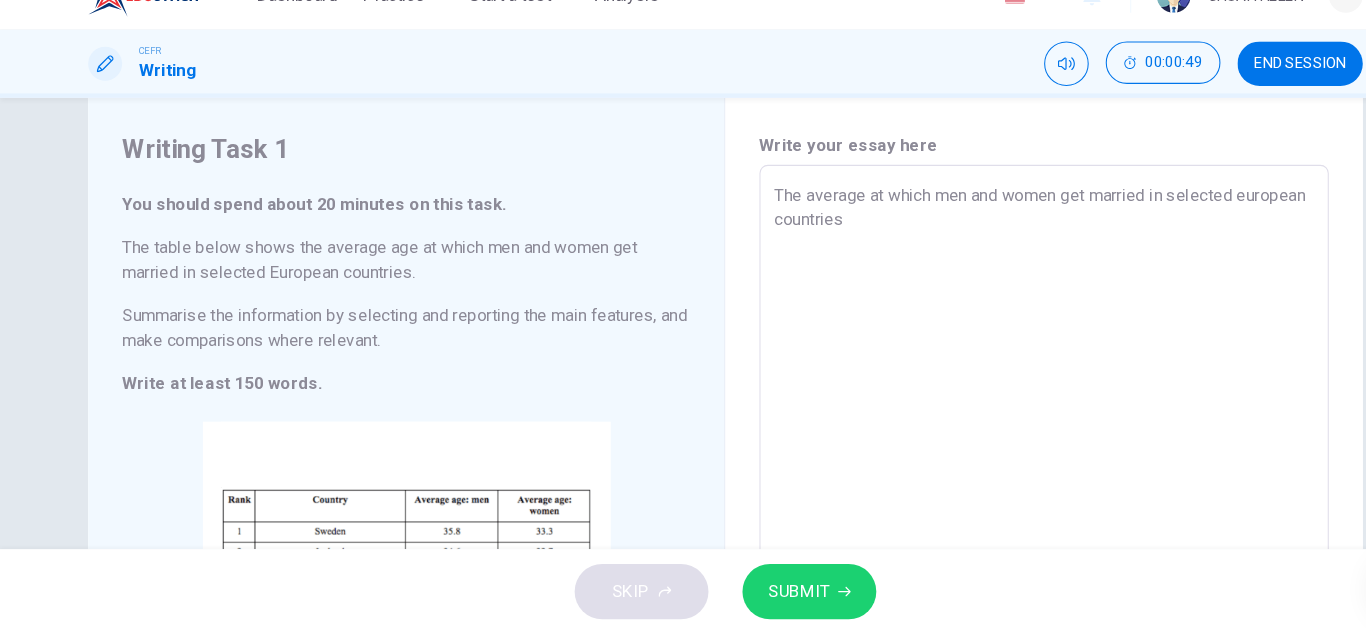 click on "The average at which men and women get married in selected european countries" at bounding box center (983, 487) 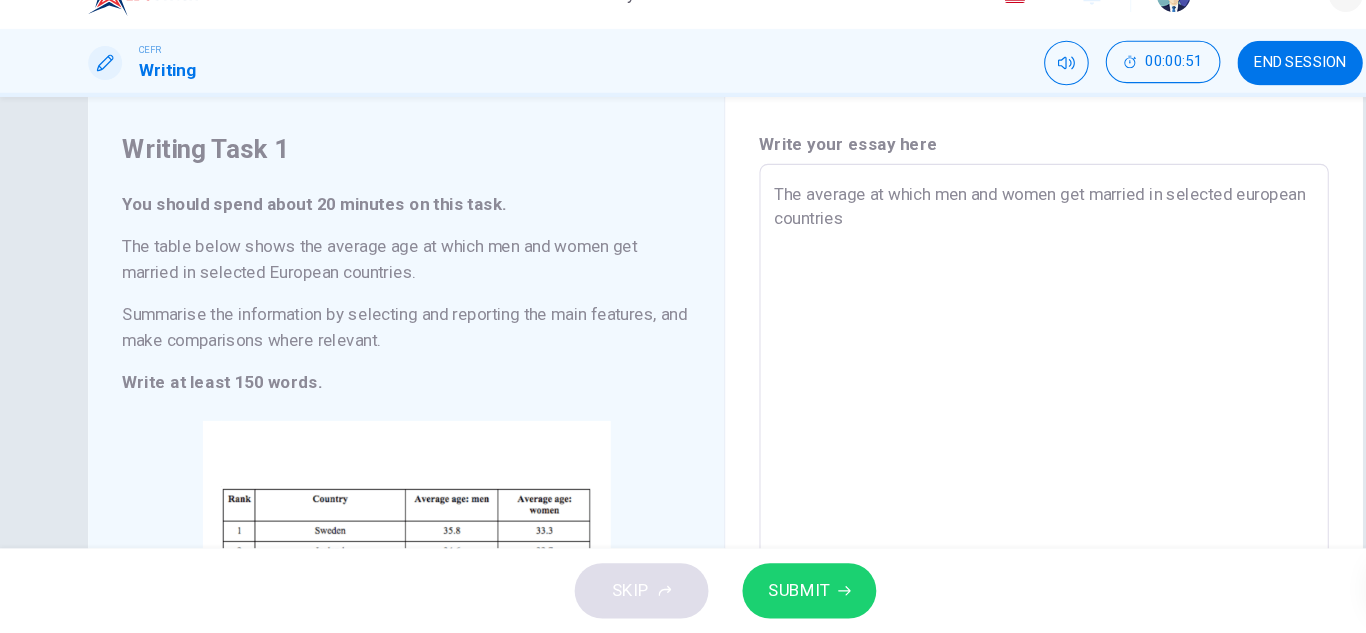 scroll, scrollTop: 0, scrollLeft: 0, axis: both 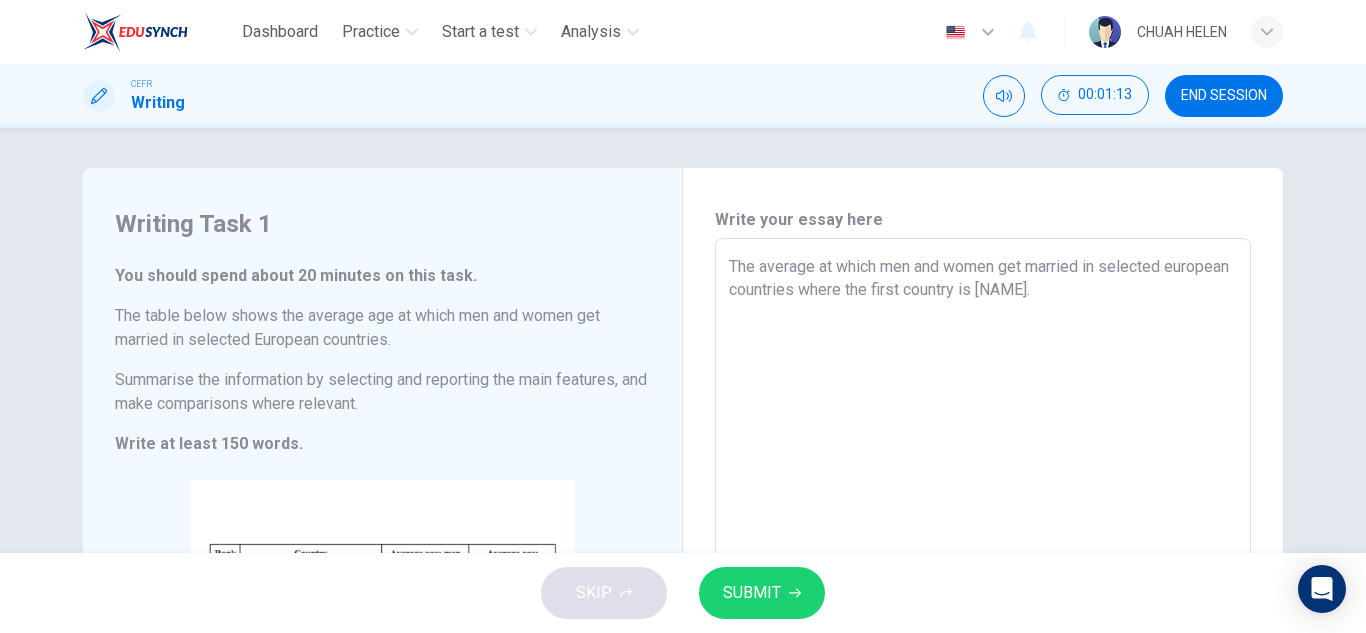 drag, startPoint x: 1136, startPoint y: 190, endPoint x: 512, endPoint y: 123, distance: 627.5867 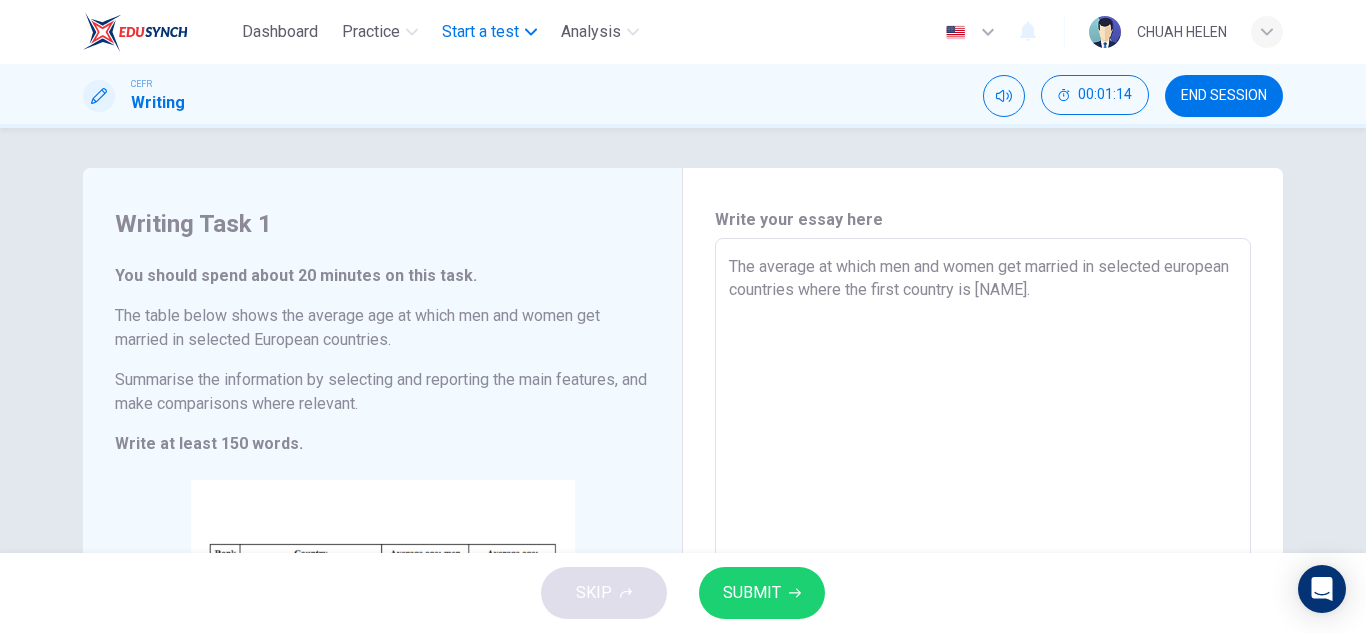 type on "The average at which men and women get married in selected european countries where the first country is [NAME]." 